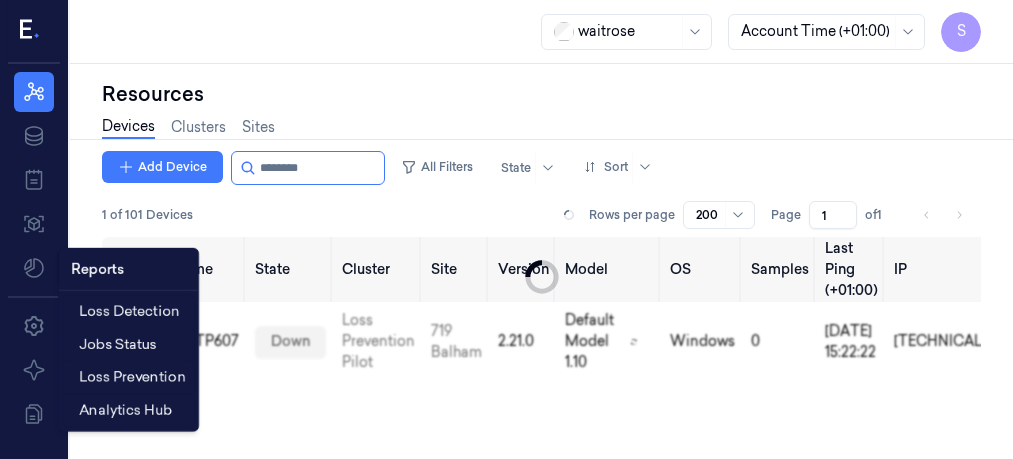 scroll, scrollTop: 0, scrollLeft: 0, axis: both 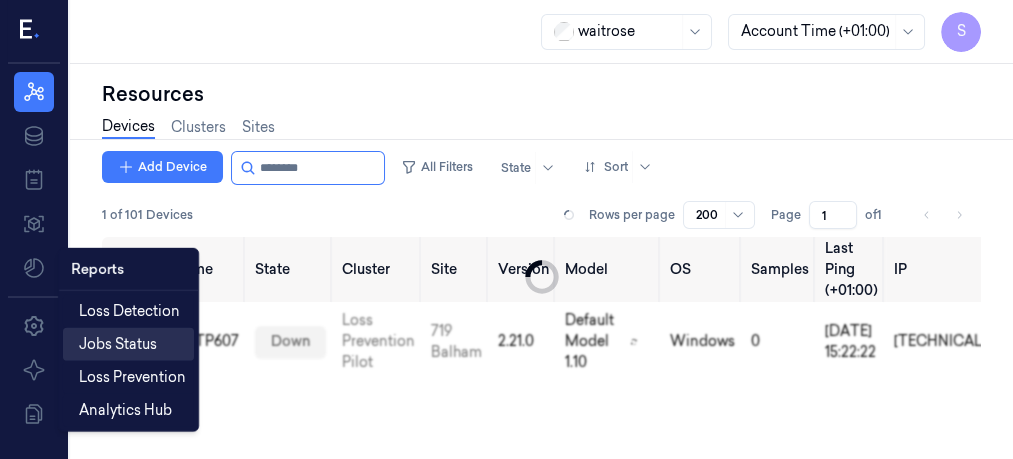 click on "Jobs Status" at bounding box center (118, 344) 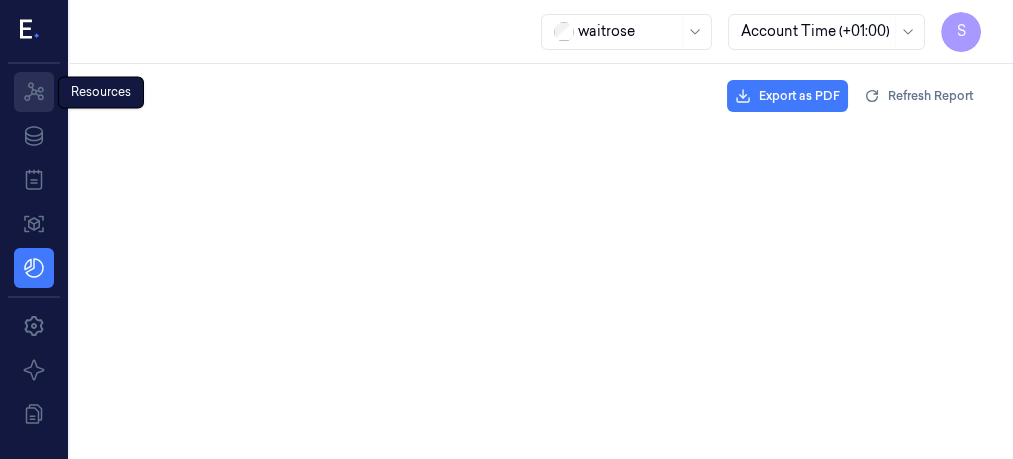 click 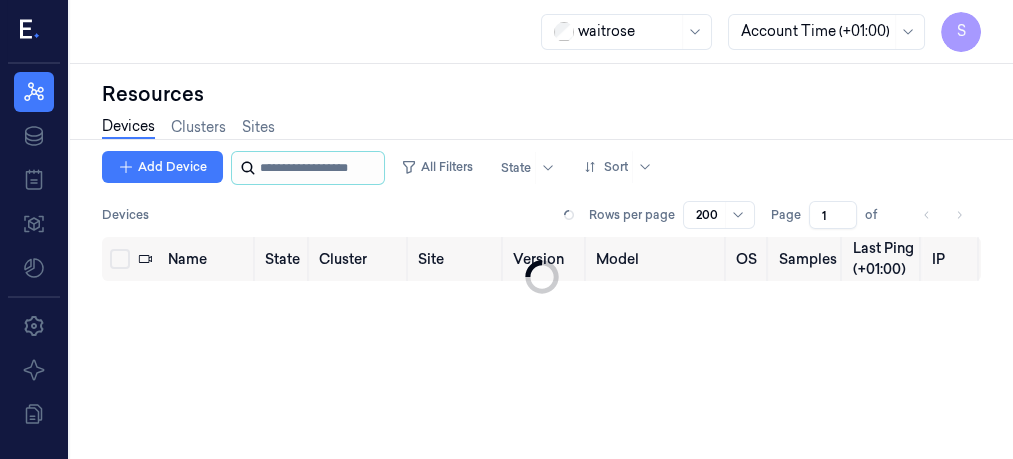 click at bounding box center [320, 168] 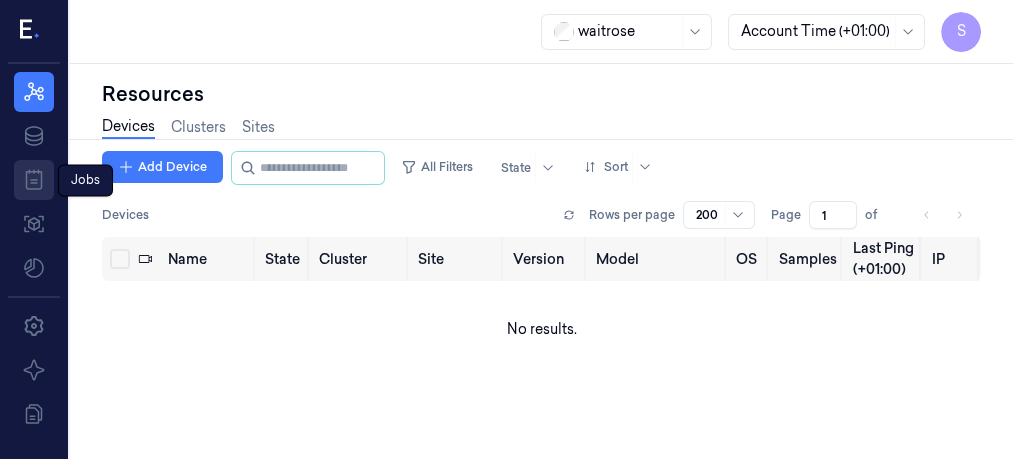 click 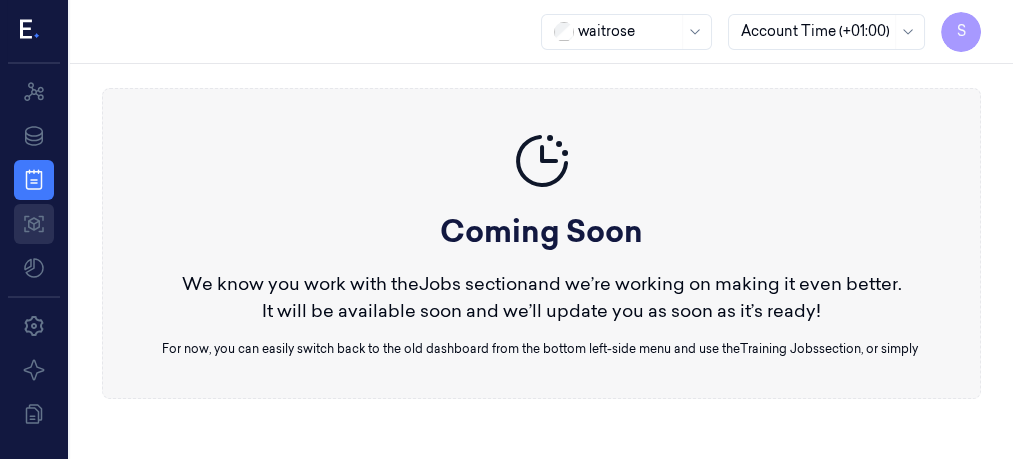 click 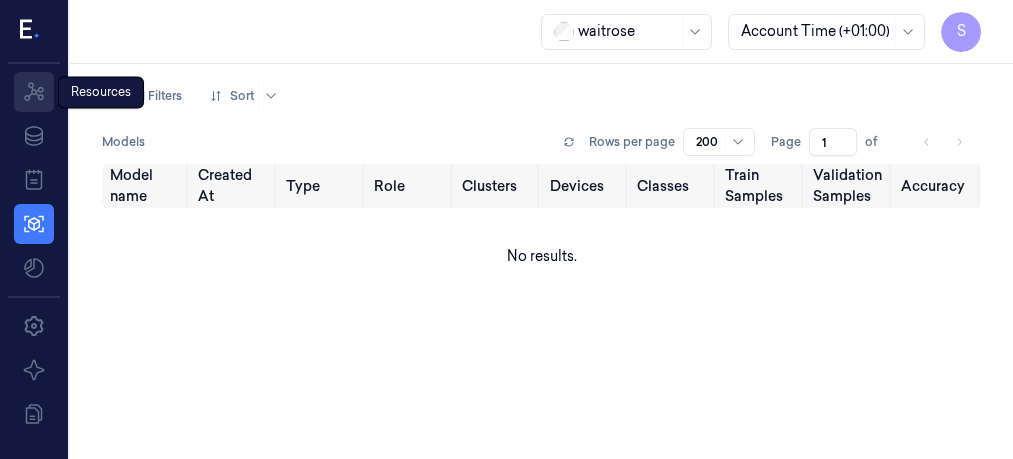 click 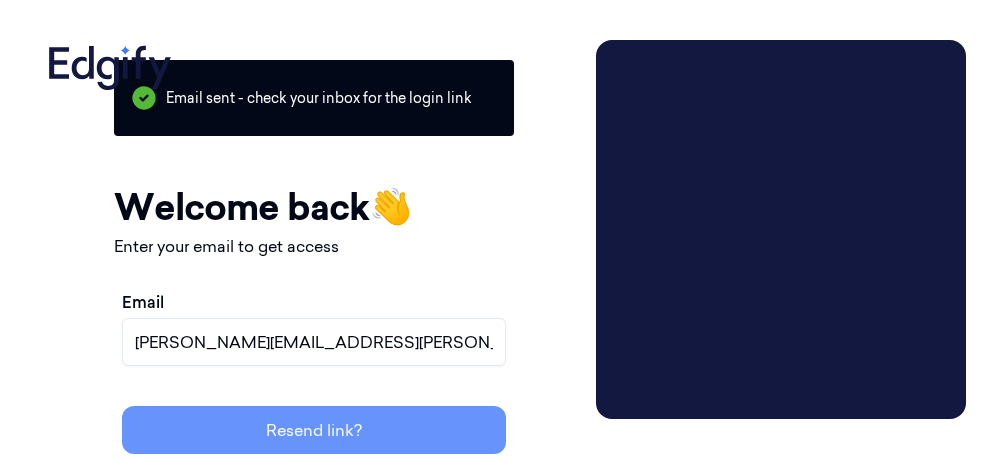 scroll, scrollTop: 0, scrollLeft: 0, axis: both 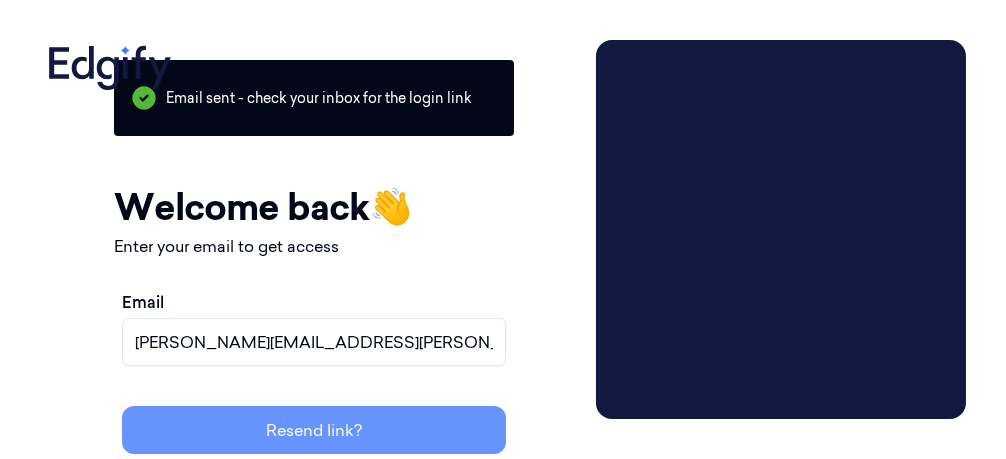 click on "Resend link?" at bounding box center [314, 430] 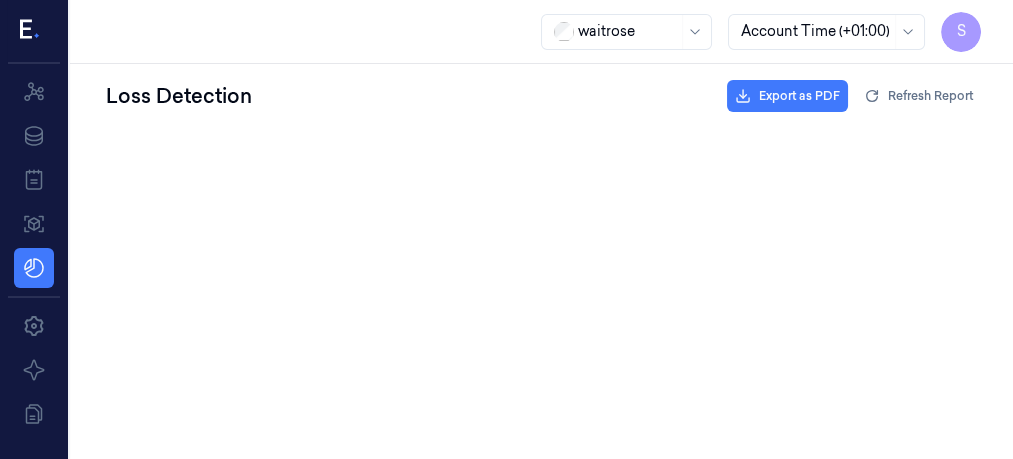 scroll, scrollTop: 0, scrollLeft: 0, axis: both 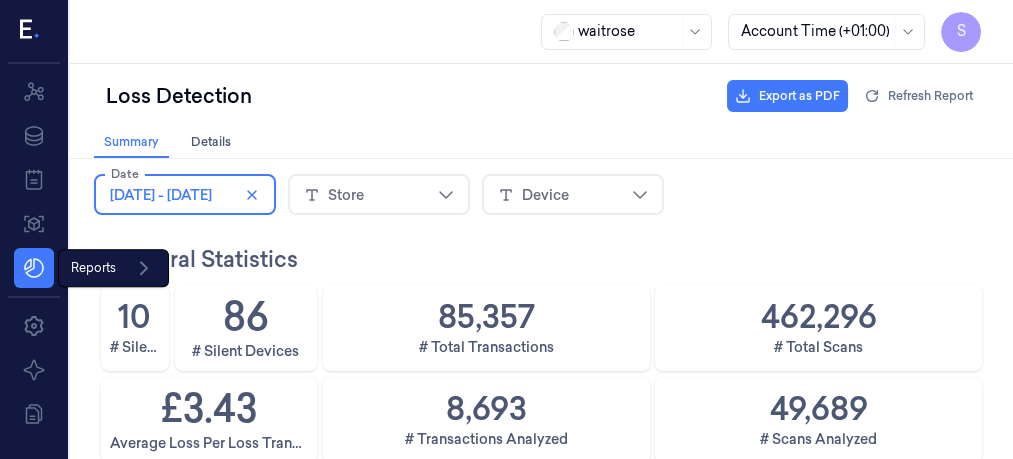 click 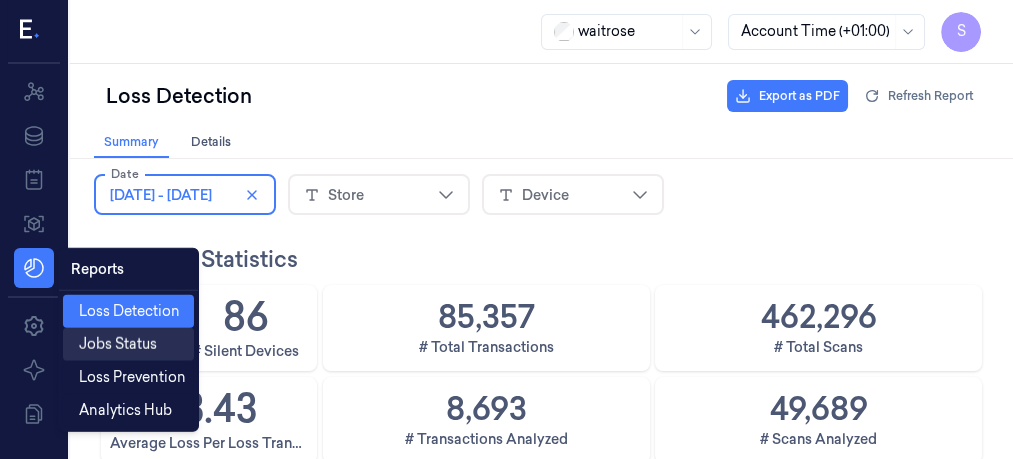 click on "Jobs Status" at bounding box center (118, 344) 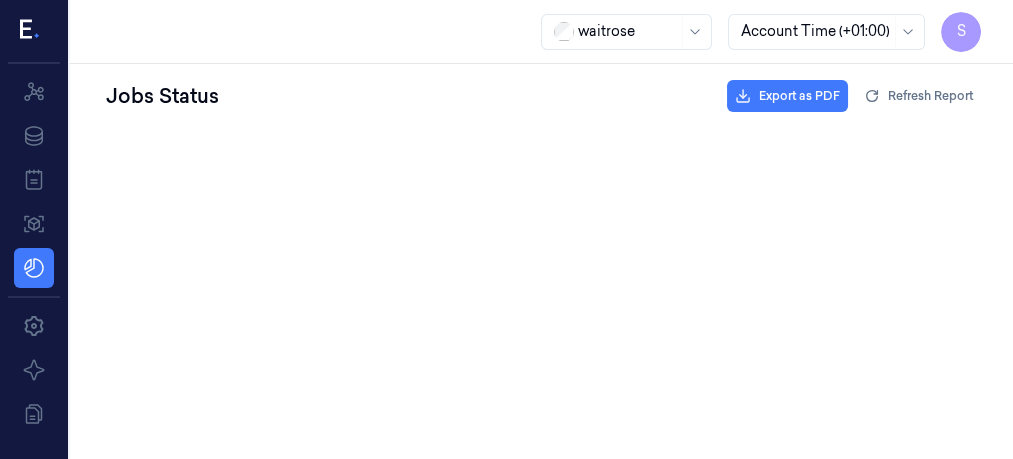 scroll, scrollTop: 0, scrollLeft: 0, axis: both 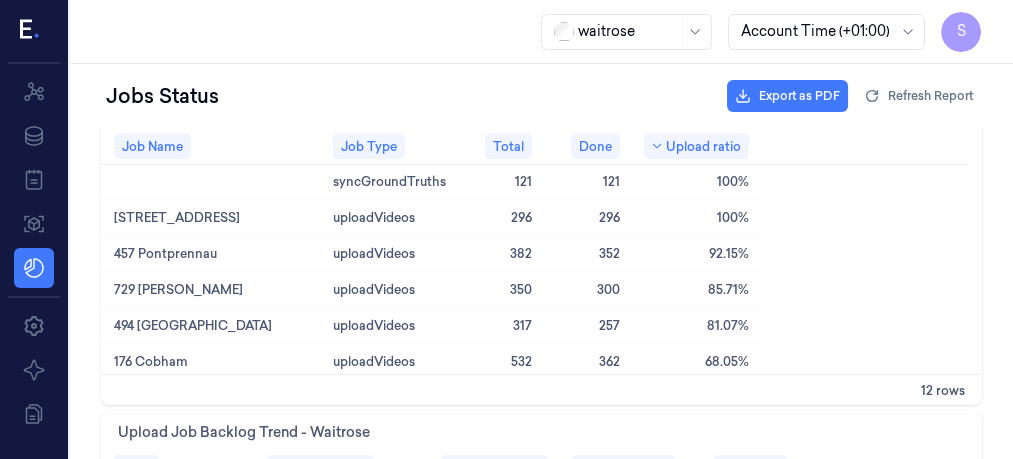 drag, startPoint x: 965, startPoint y: 173, endPoint x: 1029, endPoint y: 223, distance: 81.21576 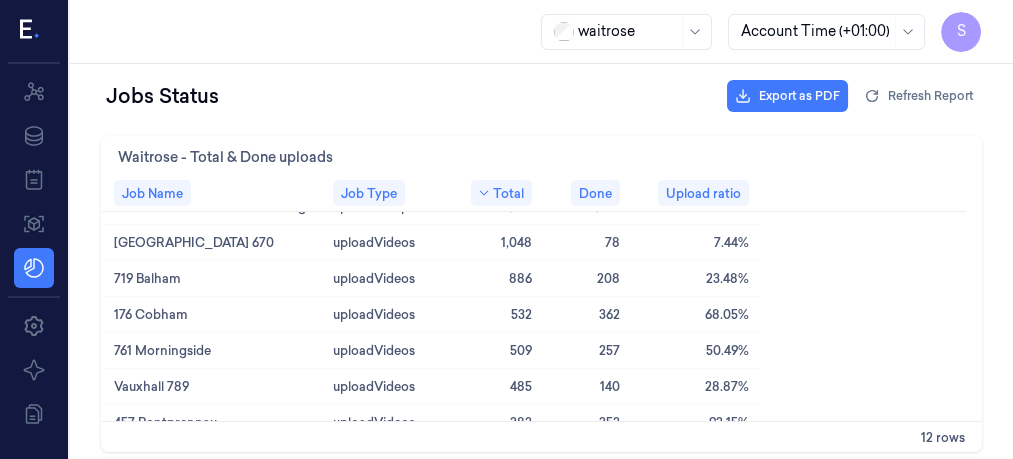 scroll, scrollTop: 0, scrollLeft: 0, axis: both 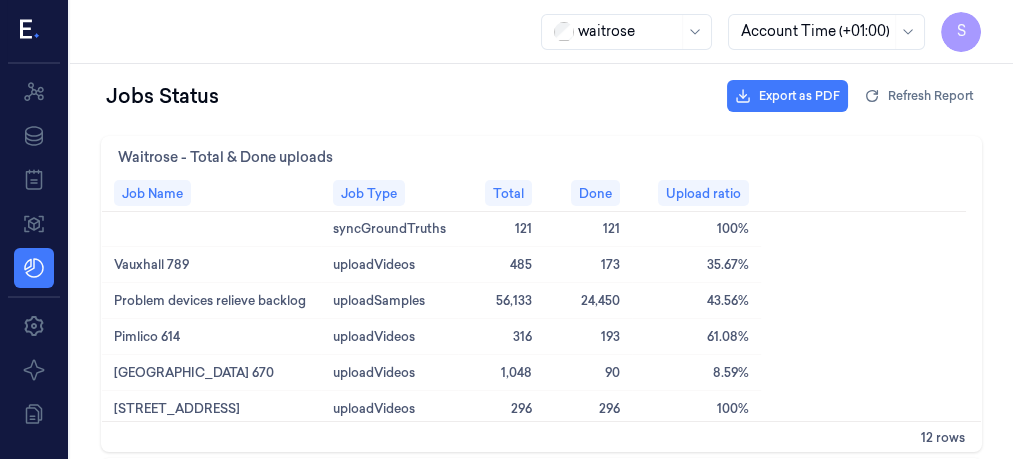 click on "121" at bounding box center (523, 228) 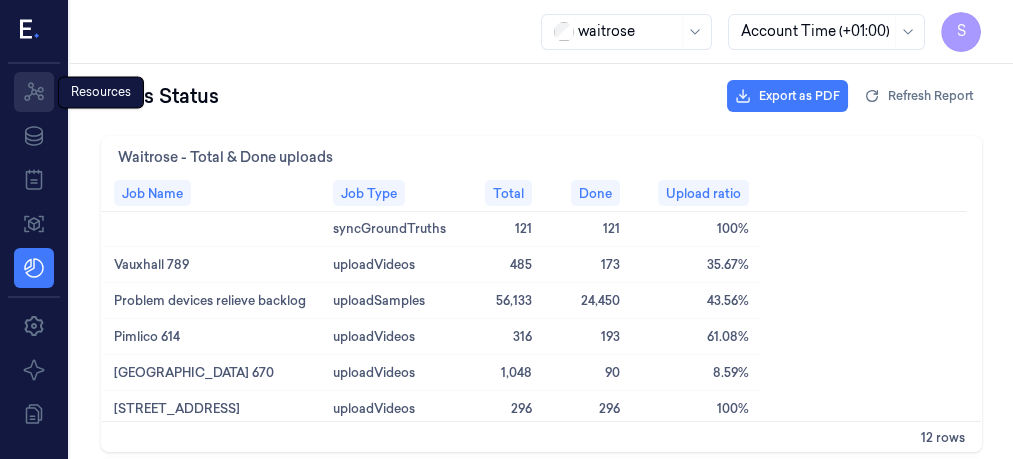 click 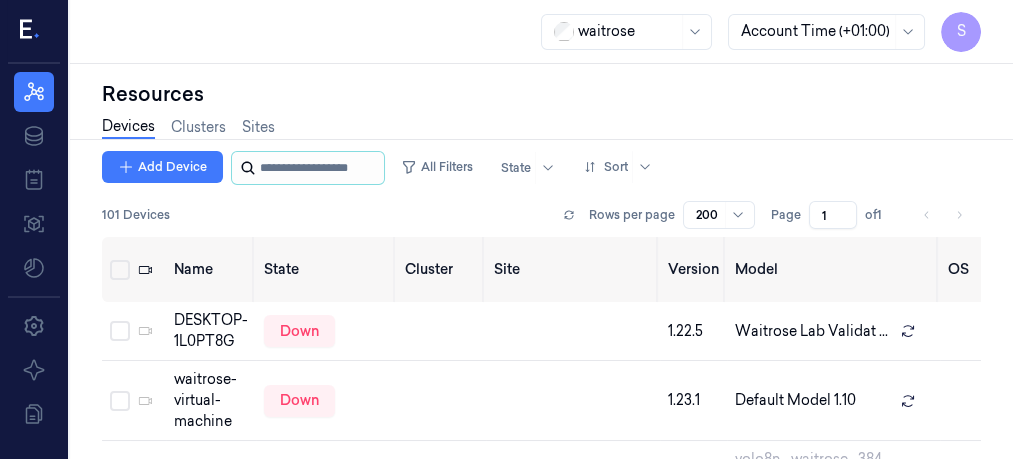 click at bounding box center (320, 168) 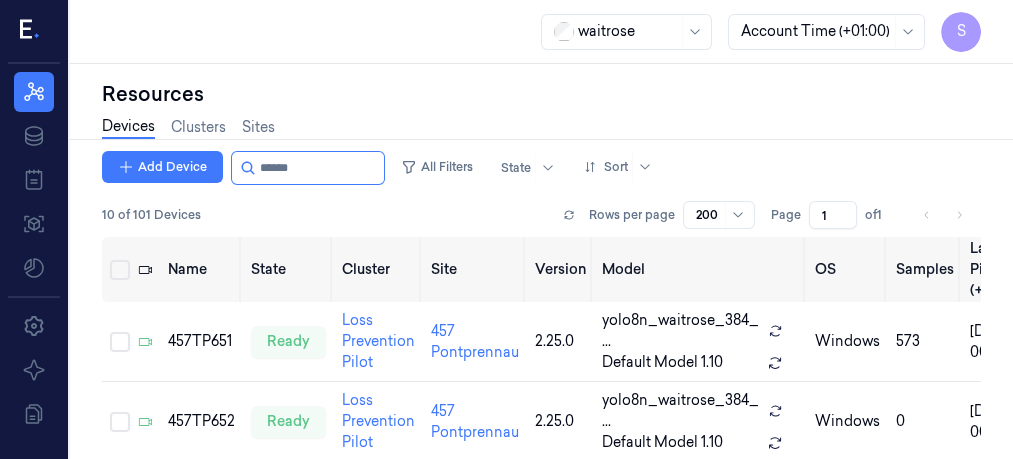 type on "******" 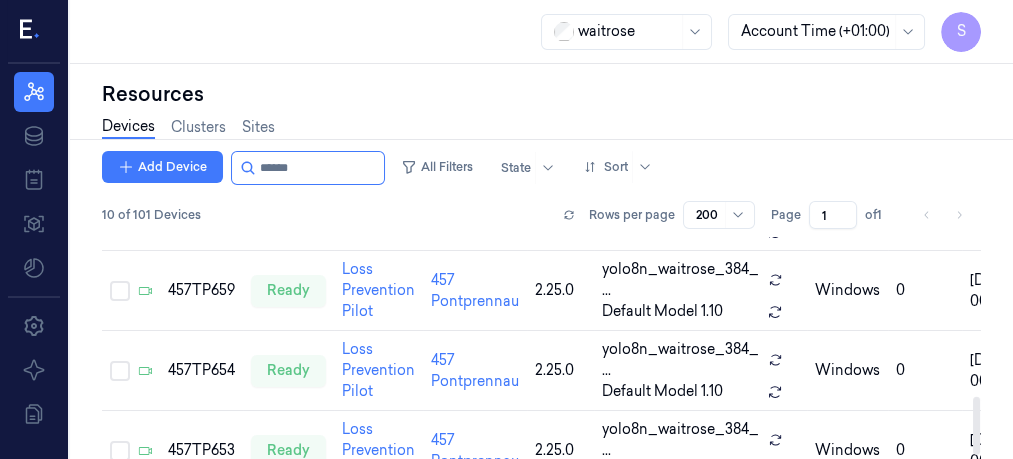 scroll, scrollTop: 638, scrollLeft: 0, axis: vertical 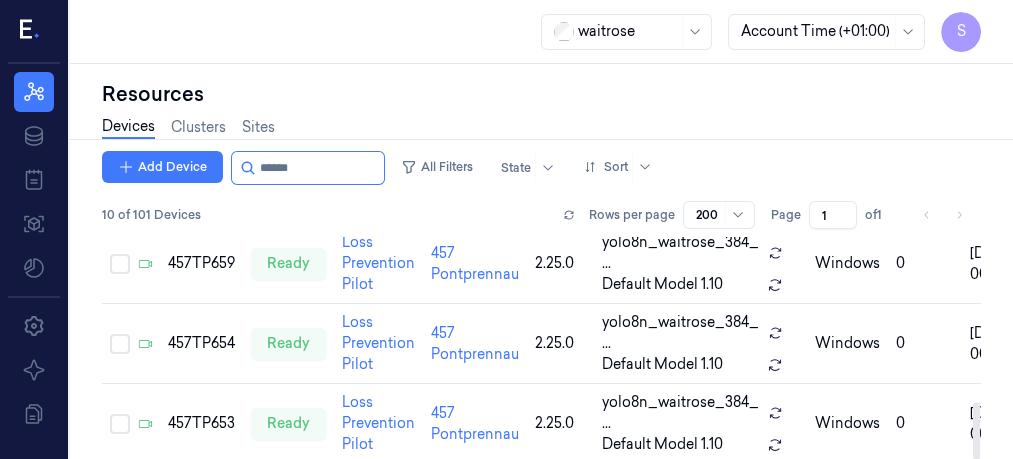 drag, startPoint x: 976, startPoint y: 270, endPoint x: 984, endPoint y: 461, distance: 191.16747 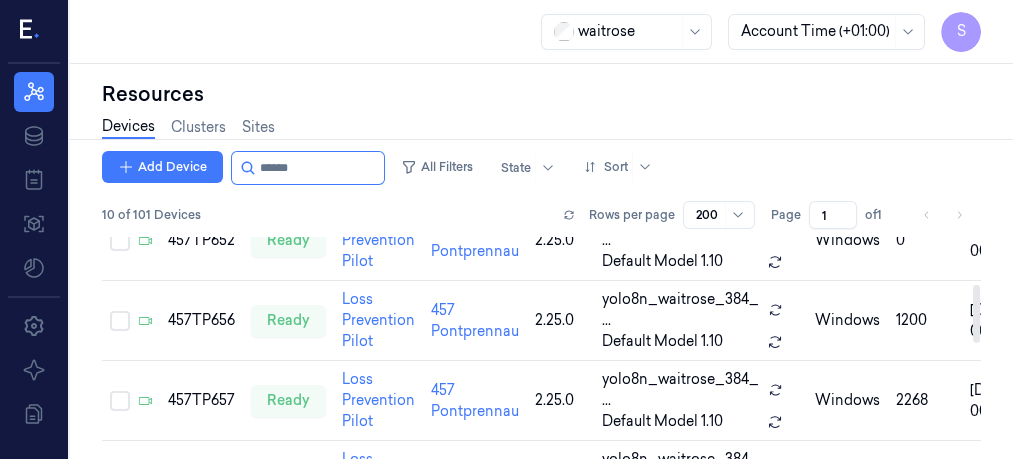 scroll, scrollTop: 167, scrollLeft: 0, axis: vertical 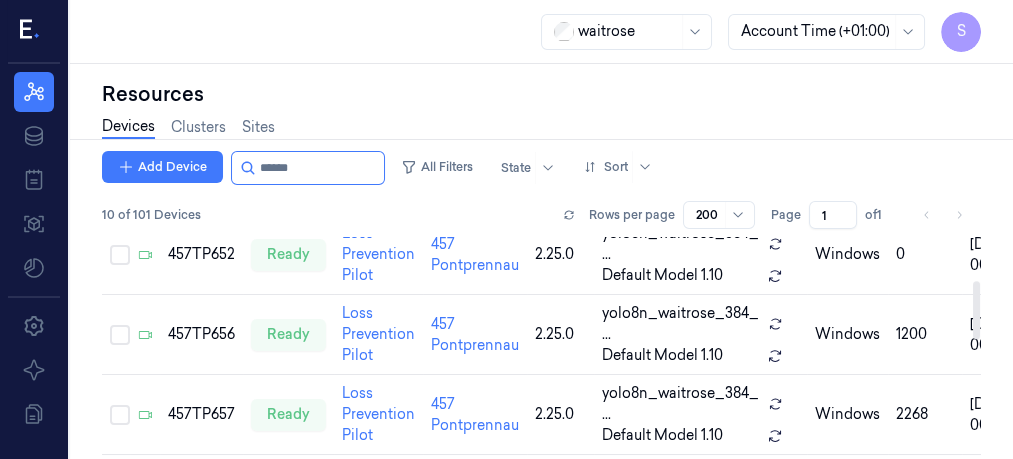 drag, startPoint x: 976, startPoint y: 427, endPoint x: 969, endPoint y: 306, distance: 121.20231 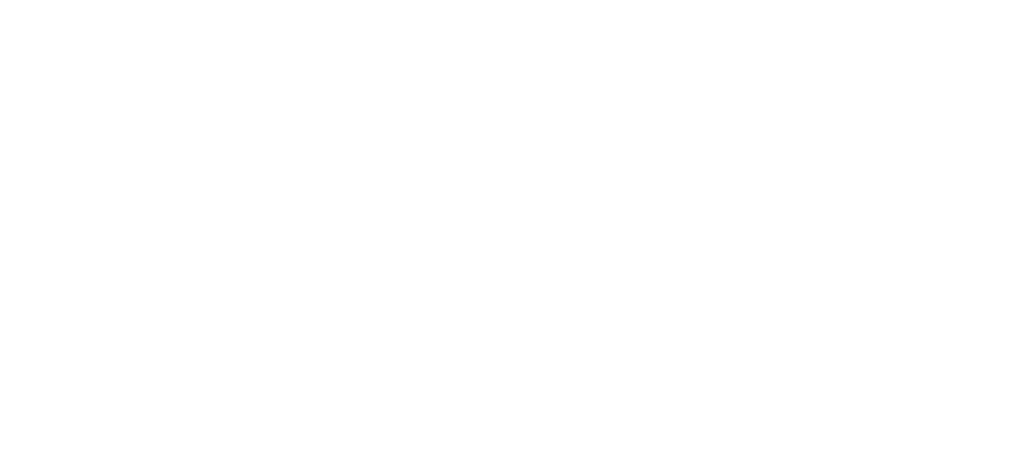 scroll, scrollTop: 0, scrollLeft: 0, axis: both 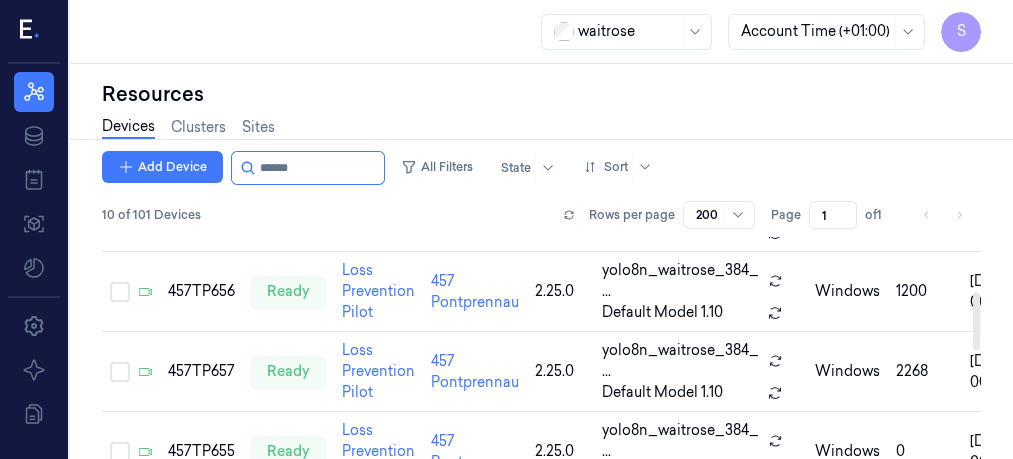 drag, startPoint x: 977, startPoint y: 280, endPoint x: 974, endPoint y: 335, distance: 55.081757 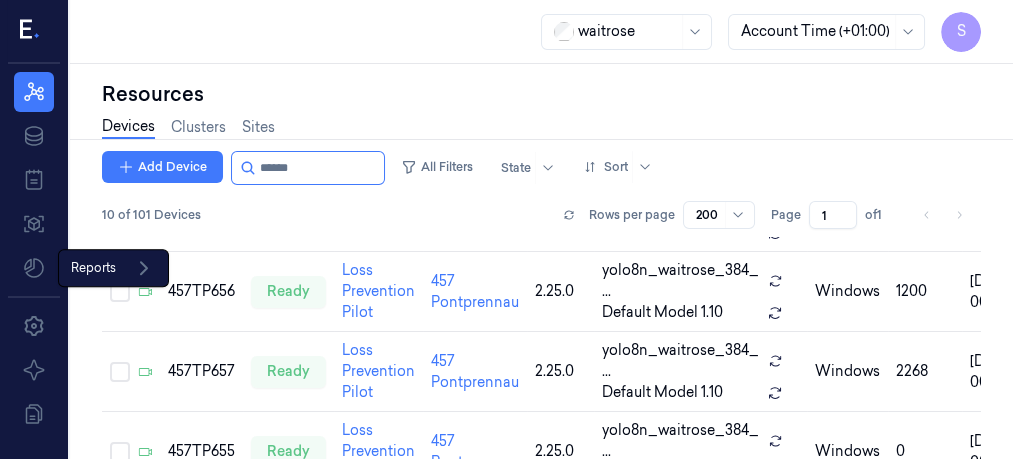 click 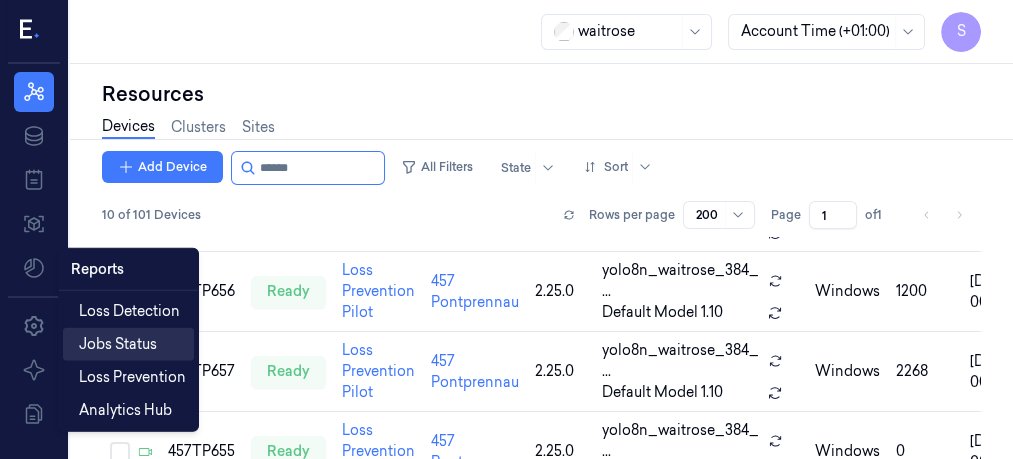 click on "Jobs Status" at bounding box center [118, 344] 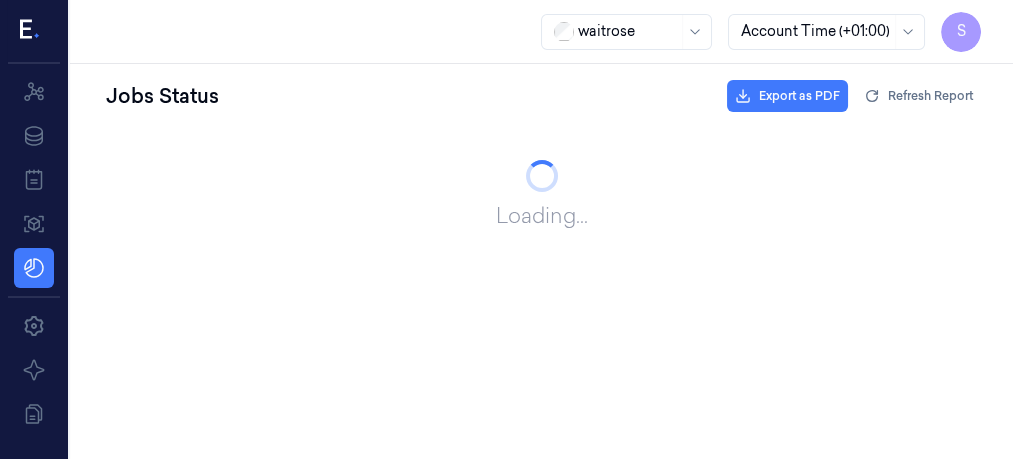 scroll, scrollTop: 0, scrollLeft: 0, axis: both 